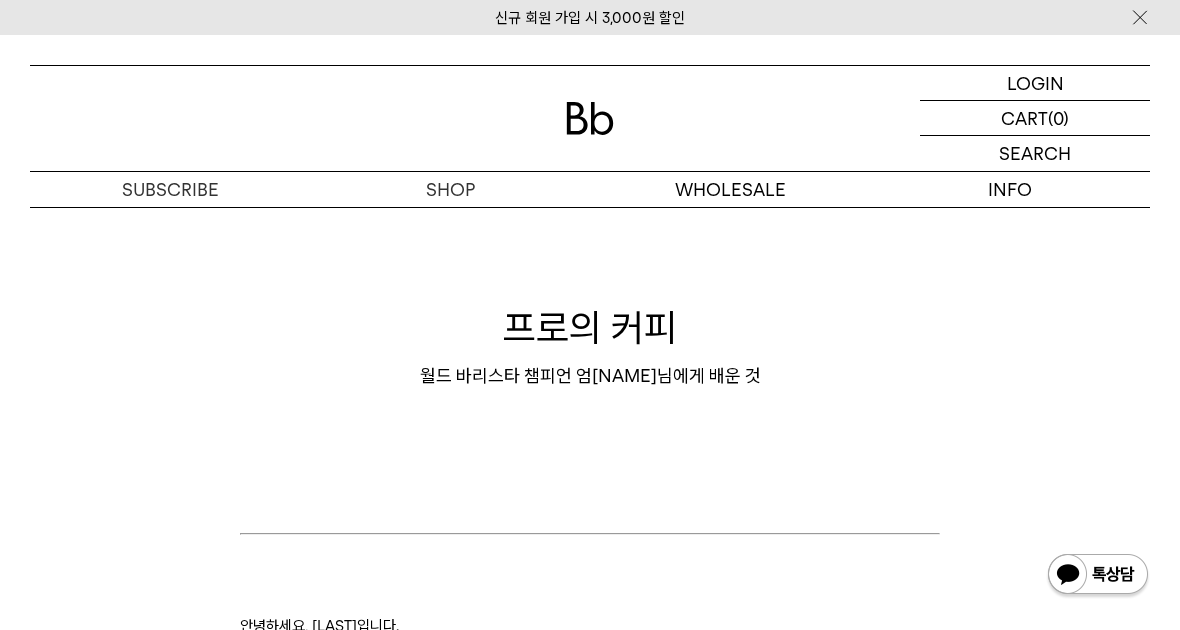 scroll, scrollTop: 0, scrollLeft: 0, axis: both 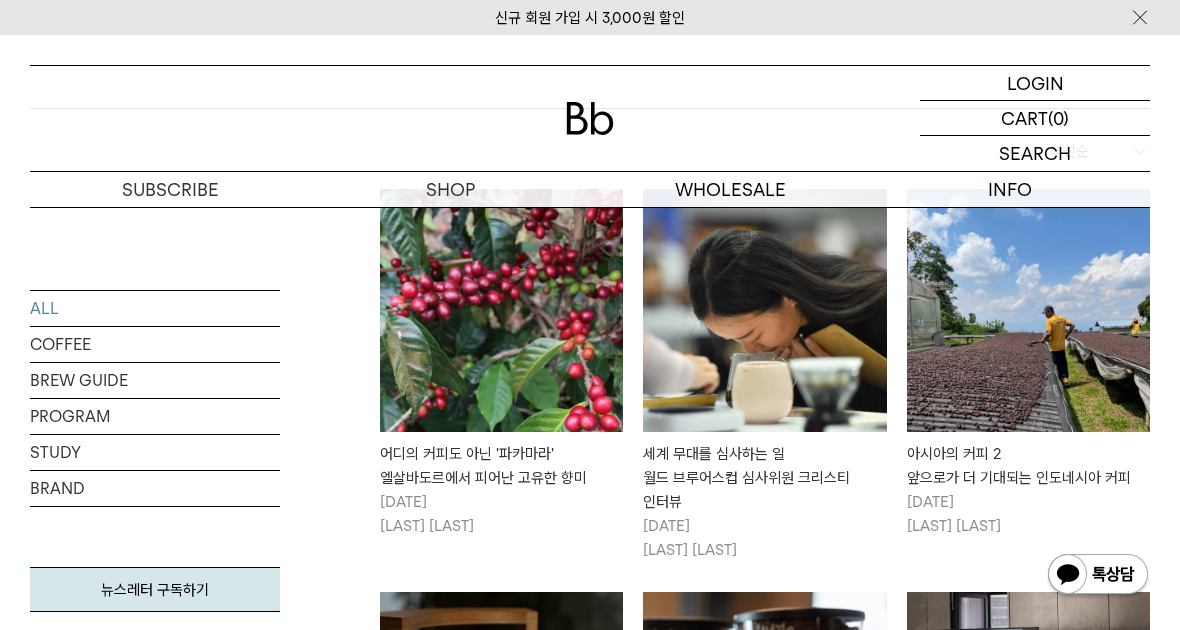 click on "세계 무대를 심사하는 일 월드 브루어스컵 심사위원 크리스티 인터뷰" at bounding box center [764, 478] 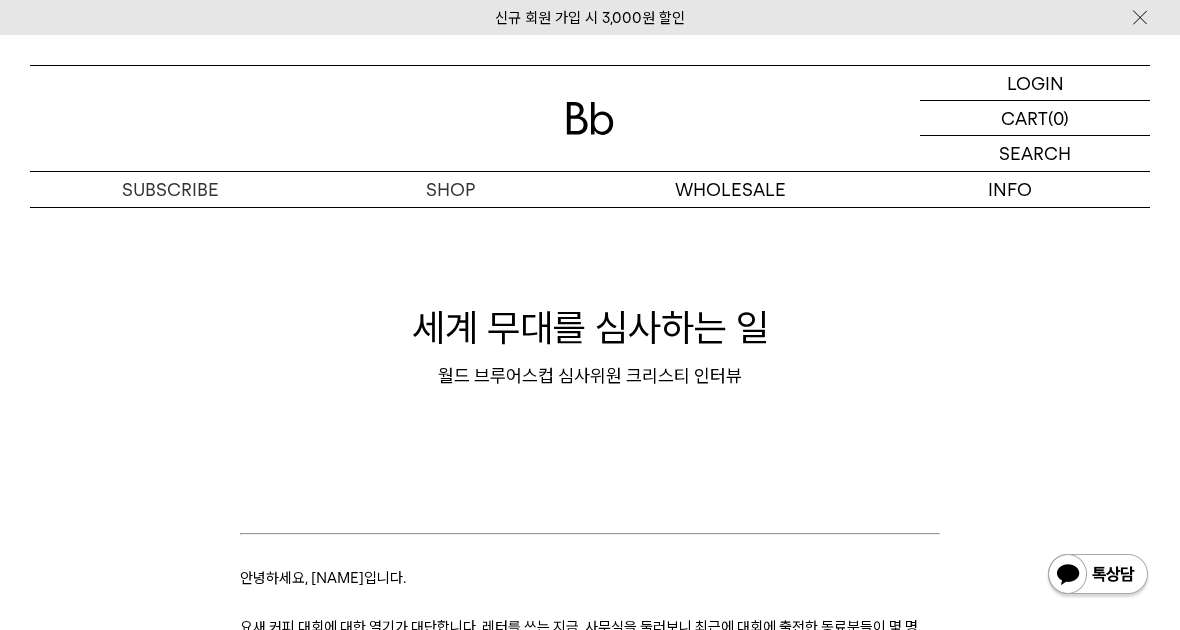 scroll, scrollTop: 0, scrollLeft: 0, axis: both 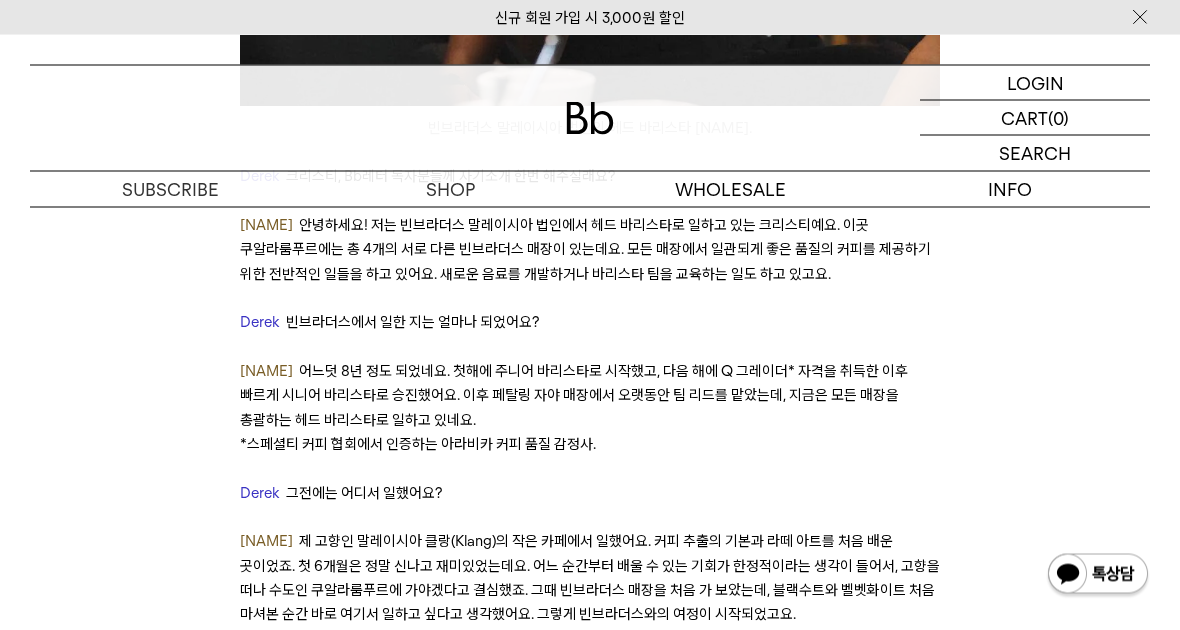 click on "안녕하세요, [NAME]입니다. 요새 커피 대회에 대한 열기가 대단합니다. 레터를 쓰는 지금, 사무실을 둘러보니 최근에 대회에 출전한 동료분들이 몇 명 보이네요. 아는 사람이 커피 대회에 출전하는 모습을 보는 것은, 마치 어린 시절 체육 대회에서 친구의 경기를 보는 것 같은 즐거움을 주지요. 여하튼 주변에 커피 대회를 준비하는 분들이 많으니 저도 흥미롭게 이런저런 커피 대회를 지켜보고 있었는데요.
그래서 얼마 전에 [NAME]를 만나 이야기를 들었습니다. 추려보니 제법 길긴 하지만, 내용이 좋아서 최대한 살려보기로 결정했지요. 뭉텅이 시간 나실 때 찬찬히 읽어보시길 권해 드리며 [NAME]와의 인터뷰를 시작해보겠습니다.   빈브라더스 말레이시아 법인의 헤드 바리스타 [NAME]([NAME]). [NAME]" at bounding box center (590, 4311) 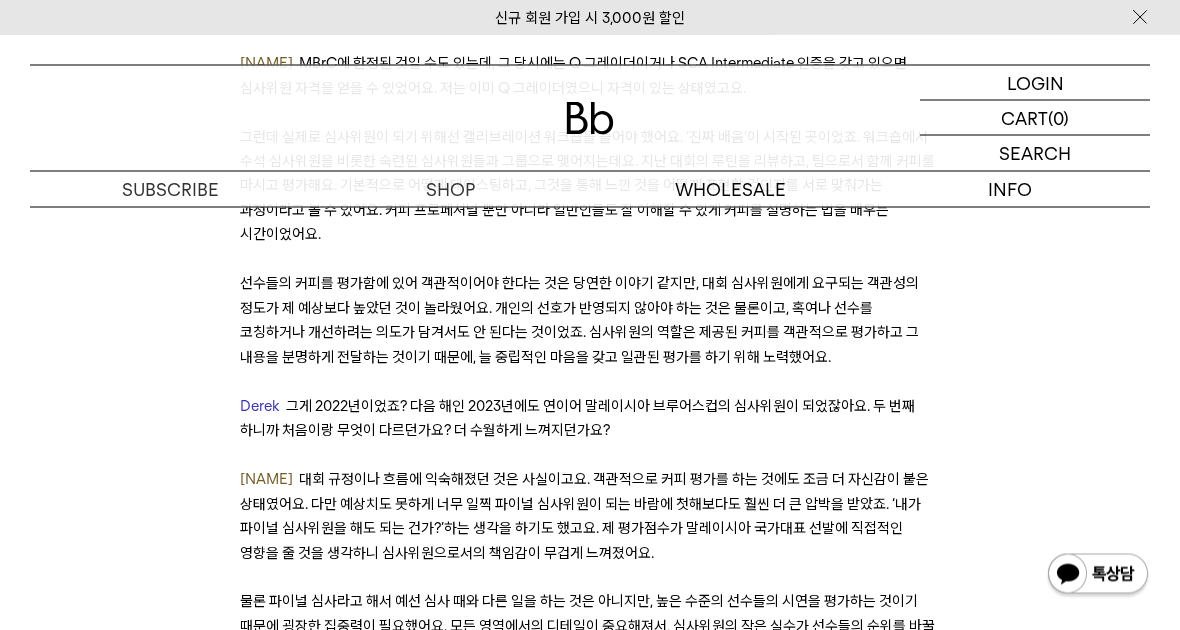 scroll, scrollTop: 4513, scrollLeft: 0, axis: vertical 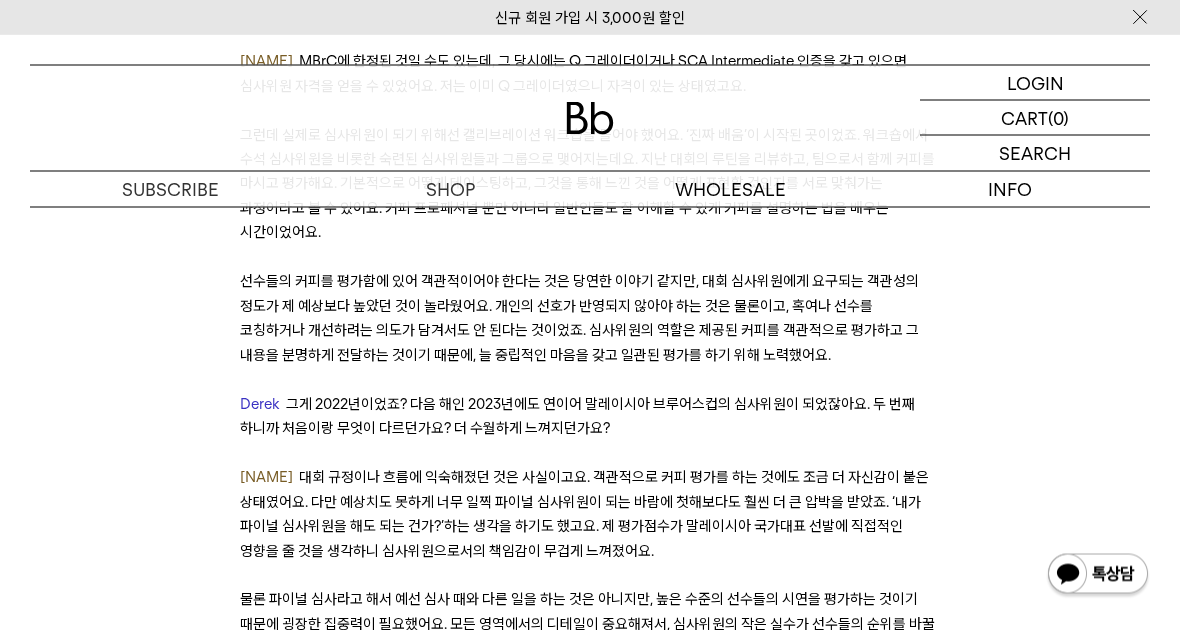 click on "안녕하세요, 데릭입니다. 요새 커피 대회에 대한 열기가 대단합니다. 레터를 쓰는 지금, 사무실을 둘러보니 최근에 대회에 출전한 동료분들이 몇 명 보이네요. 아는 사람이 커피 대회에 출전하는 모습을 보는 것은, 마치 어린 시절 체육 대회에서 친구의 경기를 보는 것 같은 즐거움을 주지요. 여하튼 주변에 커피 대회를 준비하는 분들이 많으니 저도 흥미롭게 이런저런 커피 대회를 지켜보고 있었는데요.
그래서 얼마 전에 크리스티를 만나 이야기를 들었습니다. 추려보니 제법 길긴 하지만, 내용이 좋아서 최대한 살려보기로 결정했지요. 뭉텅이 시간 나실 때 찬찬히 읽어보시길 권해 드리며 크리스티와의 인터뷰를 시작해보겠습니다.   빈브라더스 말레이시아 법인의 헤드 바리스타 크리스티(Cristy). Derek" at bounding box center [590, 1388] 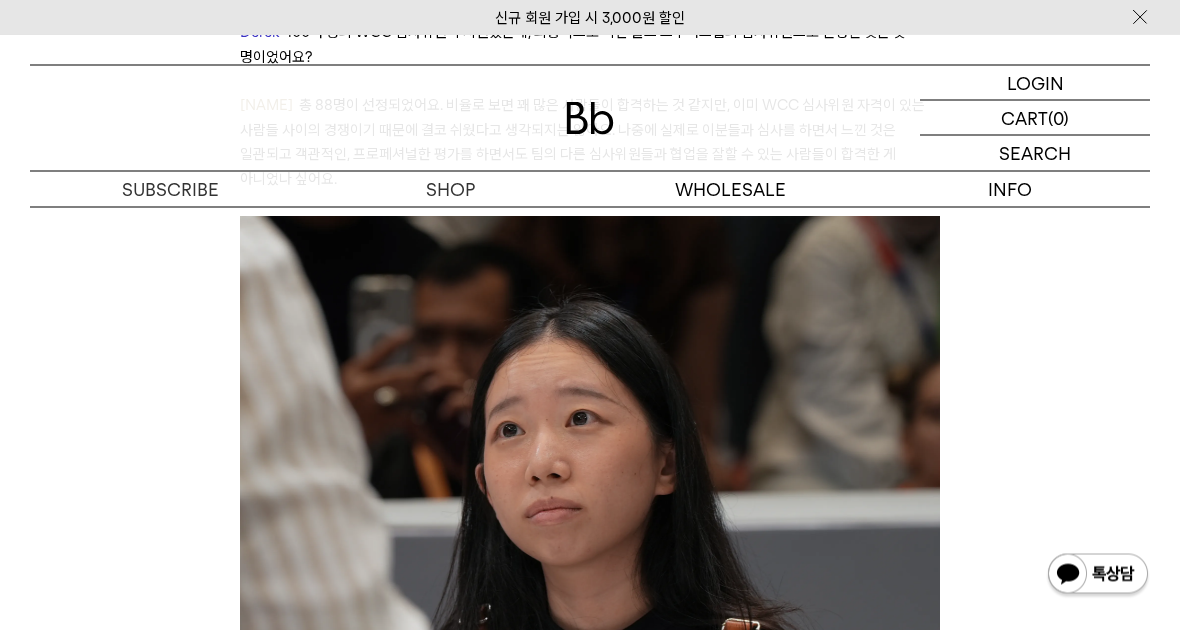 scroll, scrollTop: 7851, scrollLeft: 0, axis: vertical 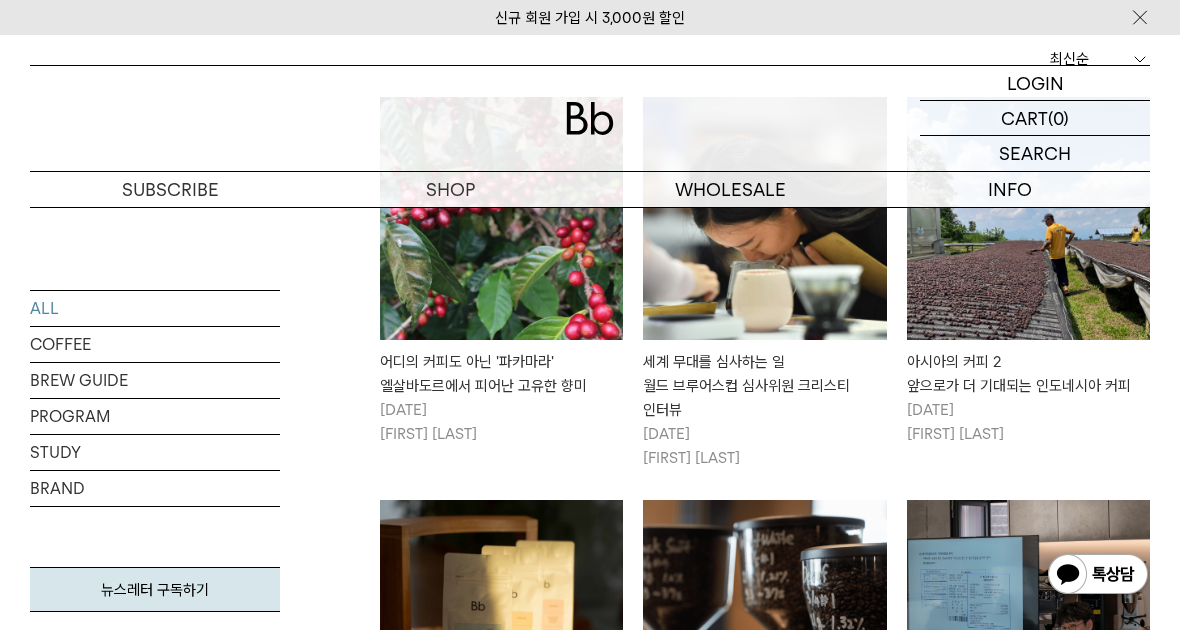 click on "[DATE] [FIRST] [LAST]" at bounding box center [501, 422] 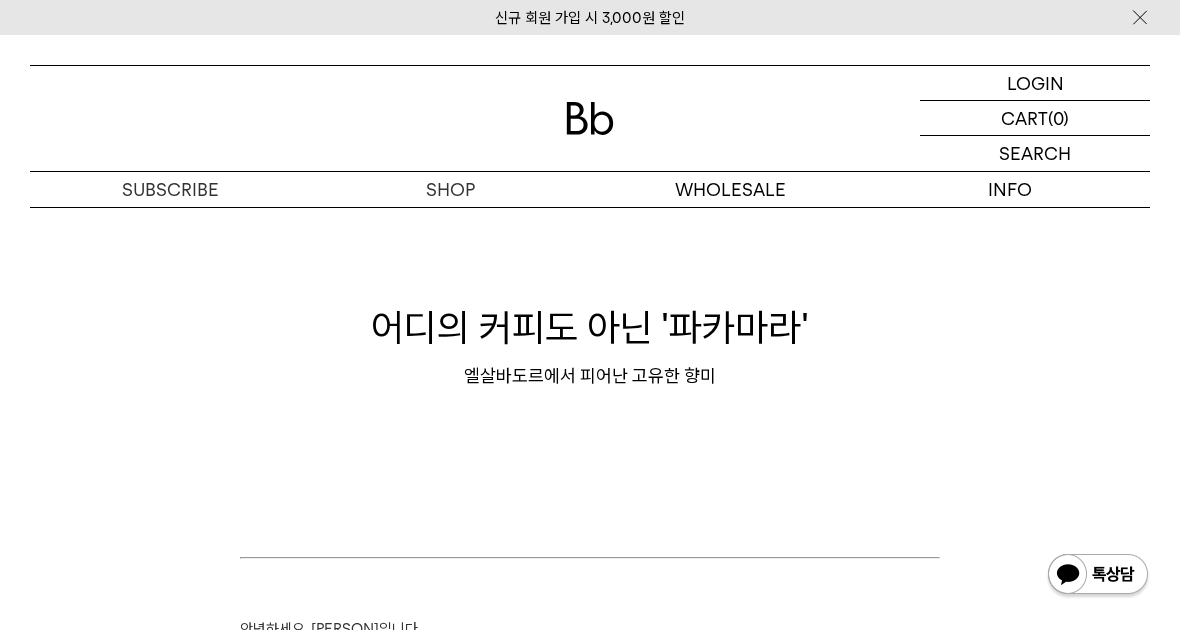 scroll, scrollTop: 0, scrollLeft: 0, axis: both 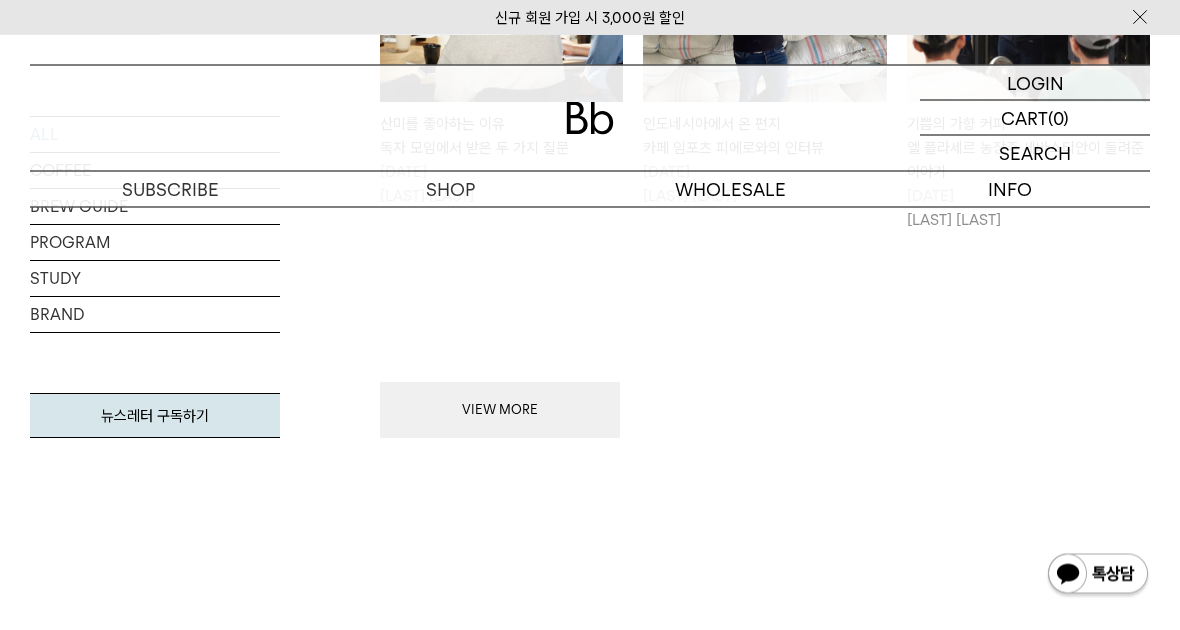 click on "VIEW MORE" at bounding box center [500, 411] 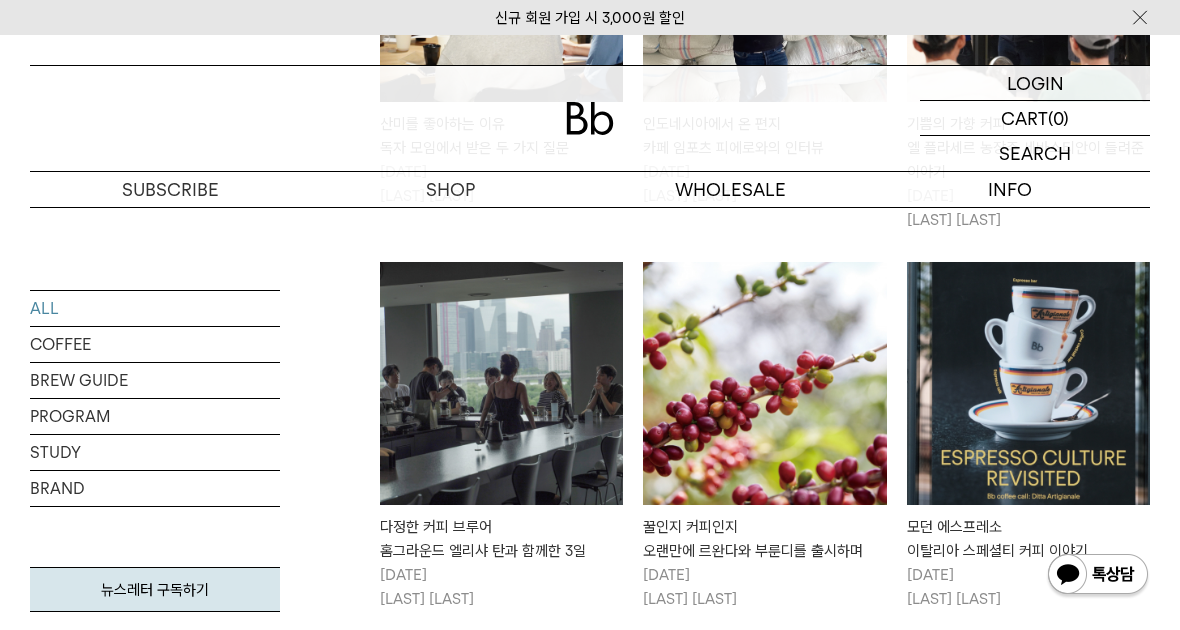 click on "다정한 커피 브루어 홈그라운드 [LAST] [LAST]와 함께한 3일" at bounding box center (501, 539) 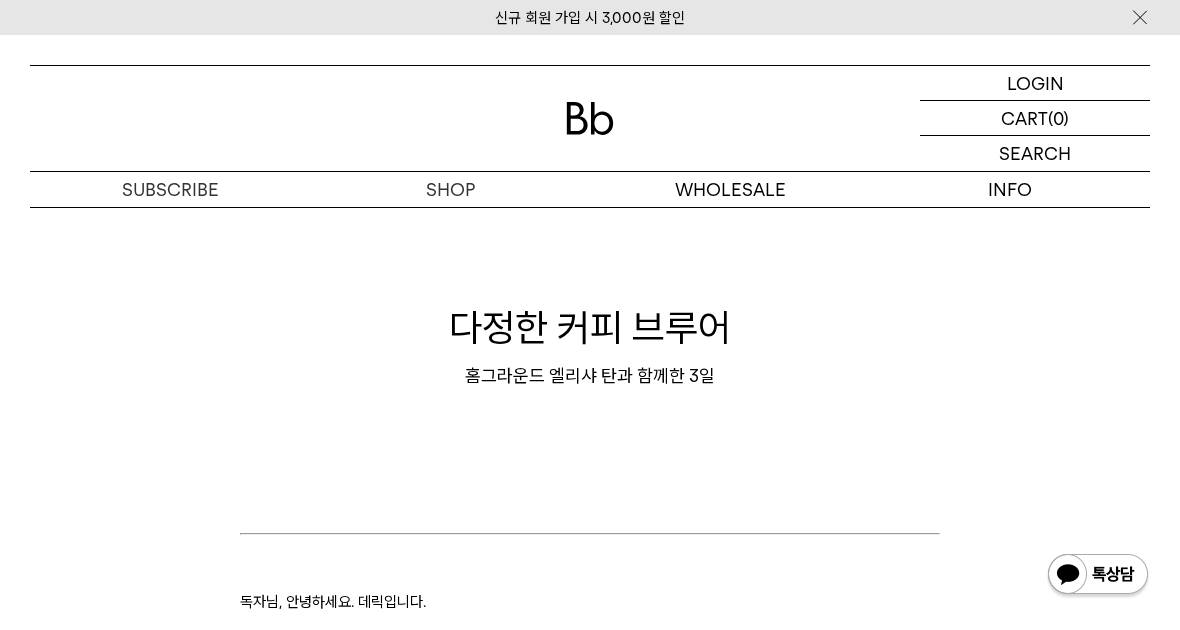 scroll, scrollTop: 0, scrollLeft: 0, axis: both 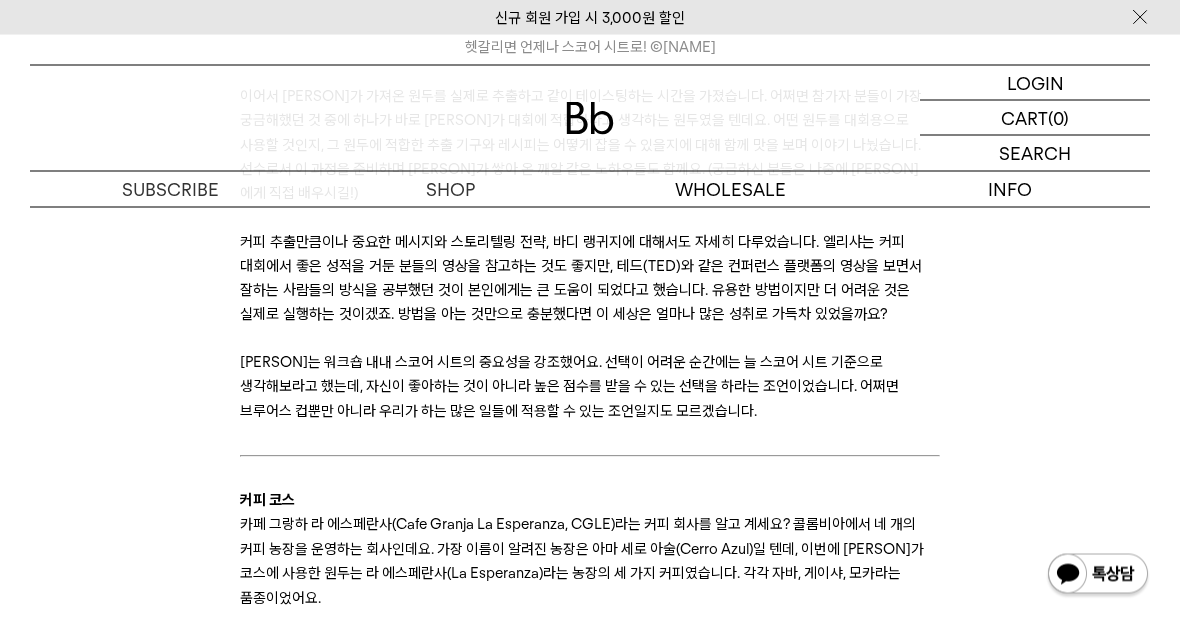 click on "독자님, 안녕하세요. 데릭입니다.  지난 5월에 발행한 레터 <너그러운 커피 브루어> 기억 나세요? 열심히 고민해도 마음처럼 내려지지 않는 커피와 그 커피를 너그럽게 대하고 싶은 마음에 대해 이야기했습니다. 그렇게 저의 브루잉 생활에 평화가 찾아오는 듯 싶었는데... 너그럽고 싶었던 시절의 데릭. ⓒ정아름 Joy 말이 씨앗이 된 것일까요? 그로부터 한 달 후에 저는 ‘엄격한 커피 브루어’를 만나게 됩니다. 바로 싱가포르 홈그라운드 커피 로스터스의 엘리샤 탄(Elysia Tan)이었죠. 한국에서 팝업을 하고 싶었던 엘리샤와 두 달간의 논의를 진행한 끝에 ‘브루잉’을 주제로 한 프로그램을 커피하우스에서열기로 합니다. 2022 월드 브루어스 컵에서 엘리샤 탄. ⒸHomeground Coffee Roasters 브루잉 워크숍 커피 코스" at bounding box center [590, 2026] 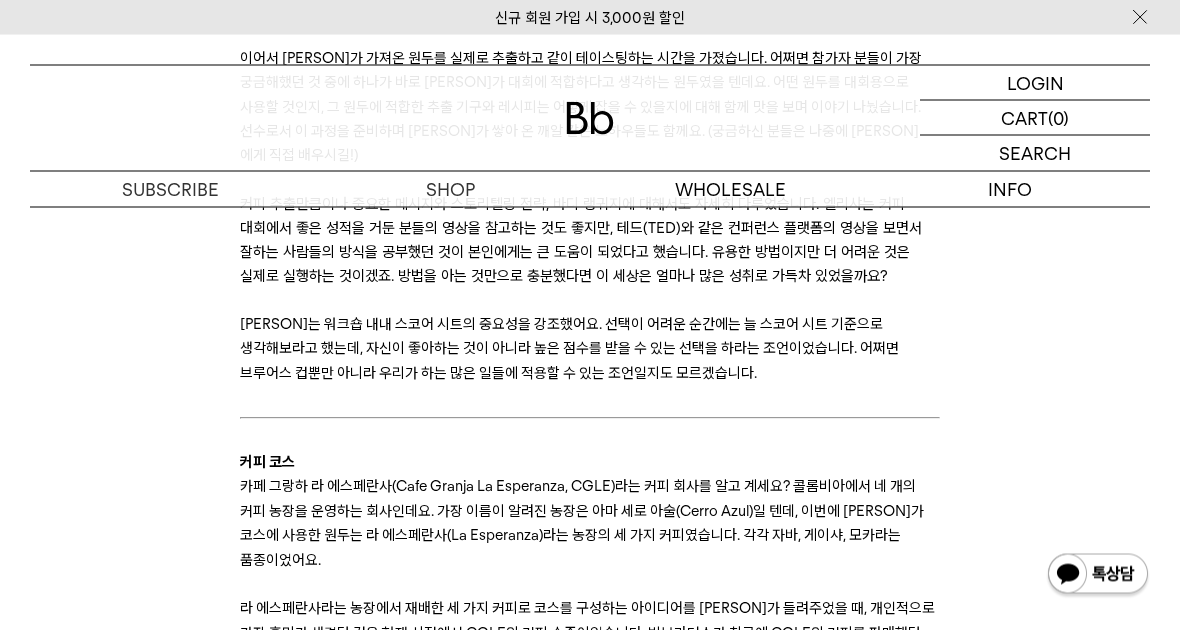 scroll, scrollTop: 3233, scrollLeft: 0, axis: vertical 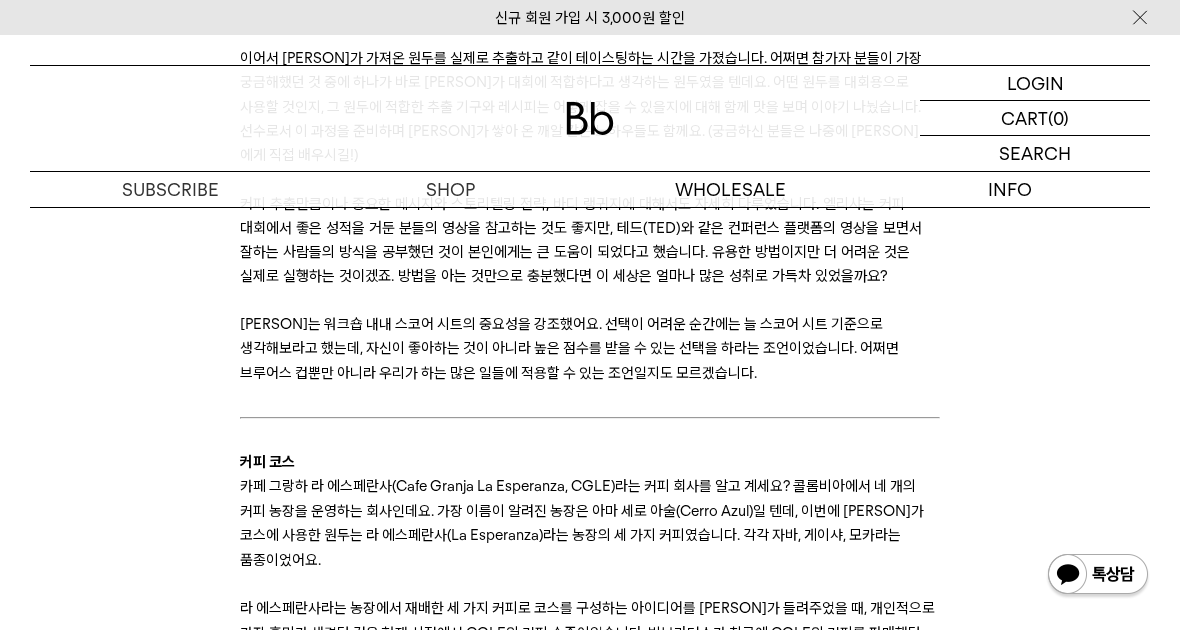 click on "다정한 커피 브루어
홈그라운드 엘리샤 탄과 함께한 3일
독자님, 안녕하세요. 데릭입니다.  지난 5월에 발행한 레터 <너그러운 커피 브루어> 기억 나세요? 열심히 고민해도 마음처럼 내려지지 않는 커피와 그 커피를 너그럽게 대하고 싶은 마음에 대해 이야기했습니다. 그렇게 저의 브루잉 생활에 평화가 찾아오는 듯 싶었는데... 너그럽고 싶었던 시절의 데릭. ⓒ정아름 Joy 2022 월드 브루어스 컵에서 엘리샤 탄. ⒸHomeground Coffee Roasters 이번 레터는 내용이 꽤 많은 편이라 뭉텅이 시간을 내실 수 있을 때 보시는 것도 좋겠습니다. 브루잉 워크숍 커피 코스 브루 바 브루 바
게이샤" at bounding box center [590, 1847] 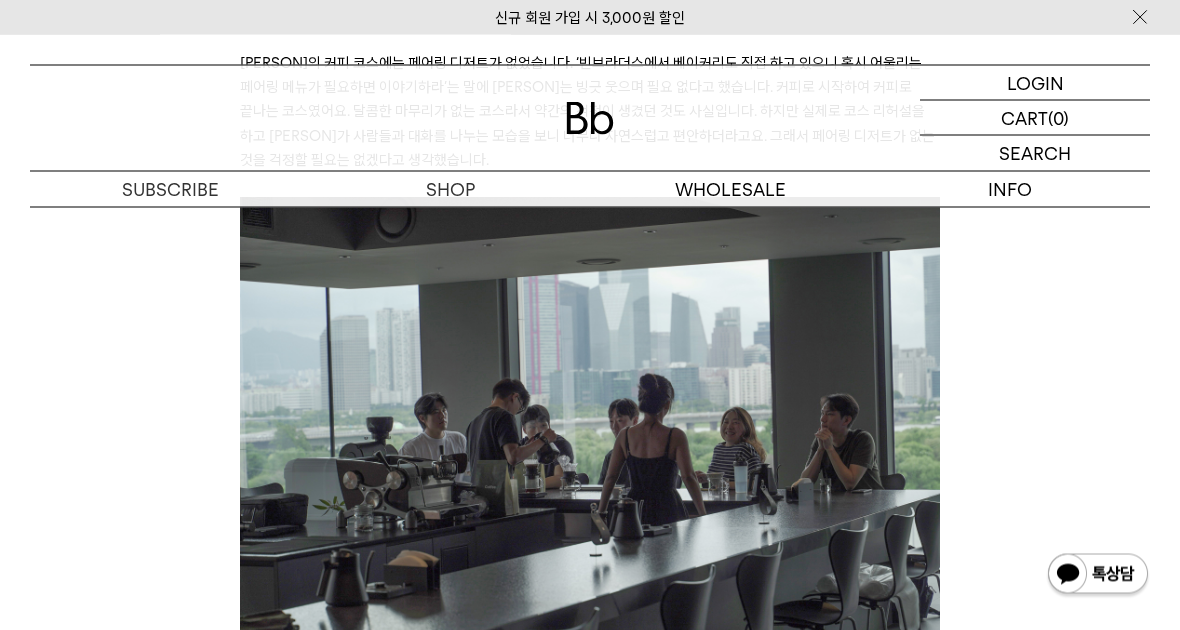 scroll, scrollTop: 3931, scrollLeft: 0, axis: vertical 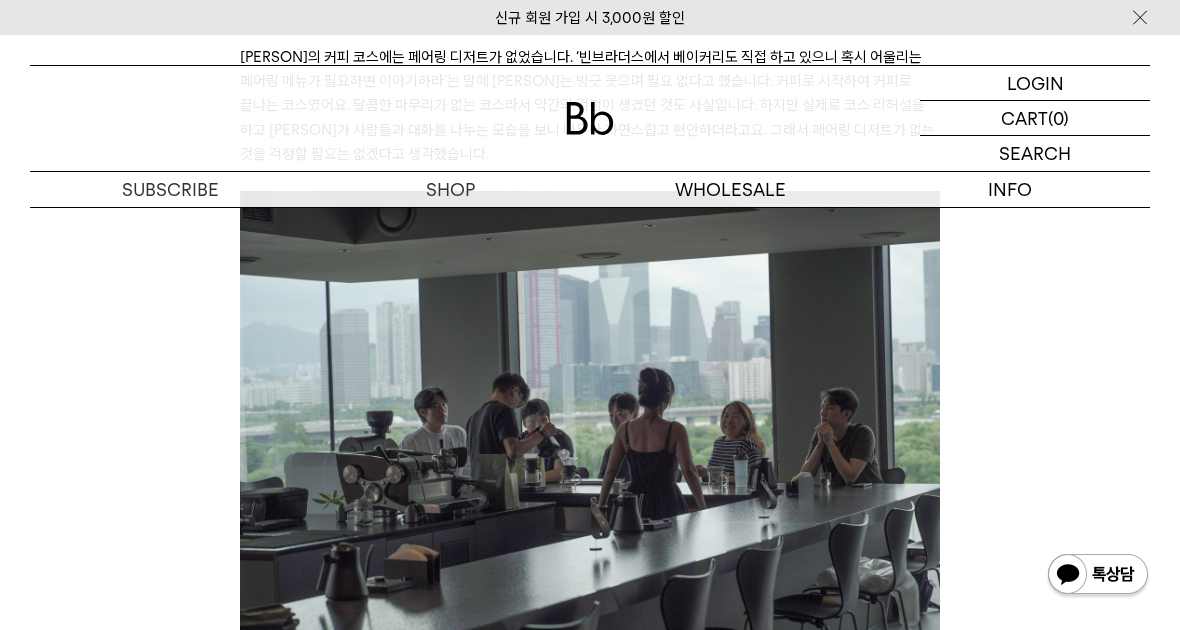 click at bounding box center (590, 423) 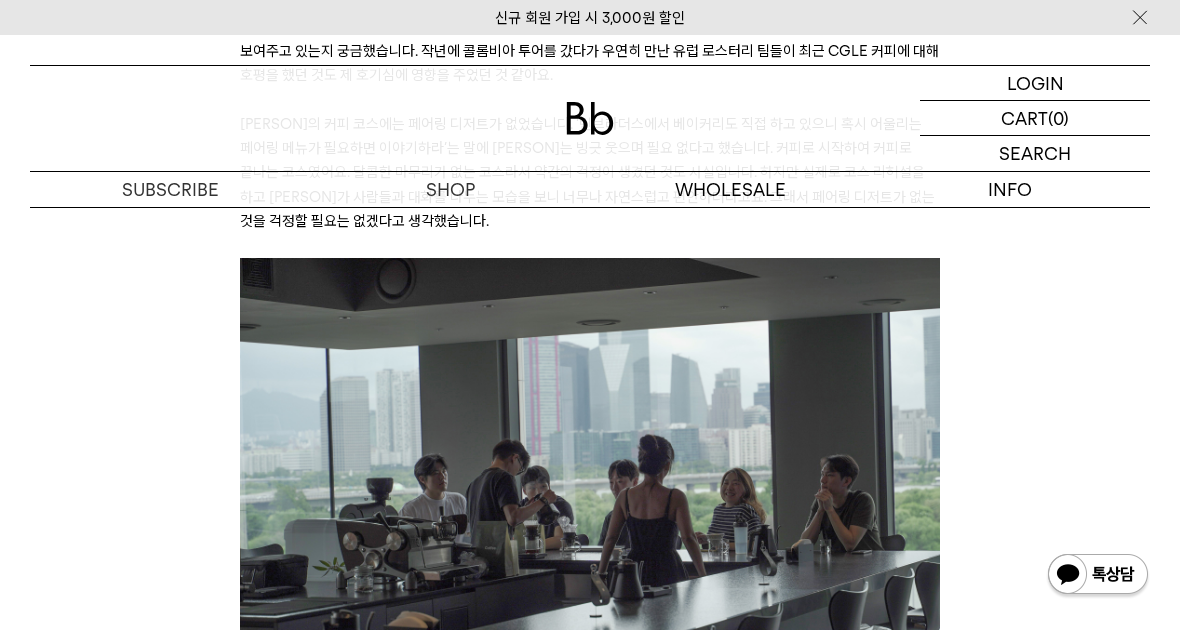 scroll, scrollTop: 3863, scrollLeft: 0, axis: vertical 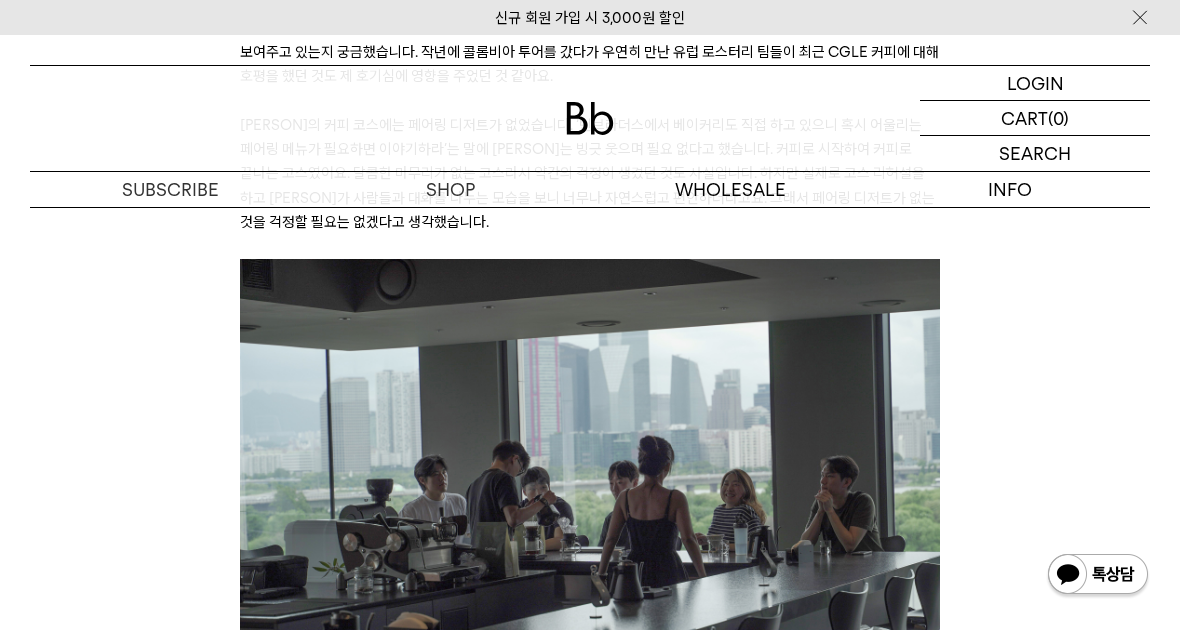 click at bounding box center [590, 491] 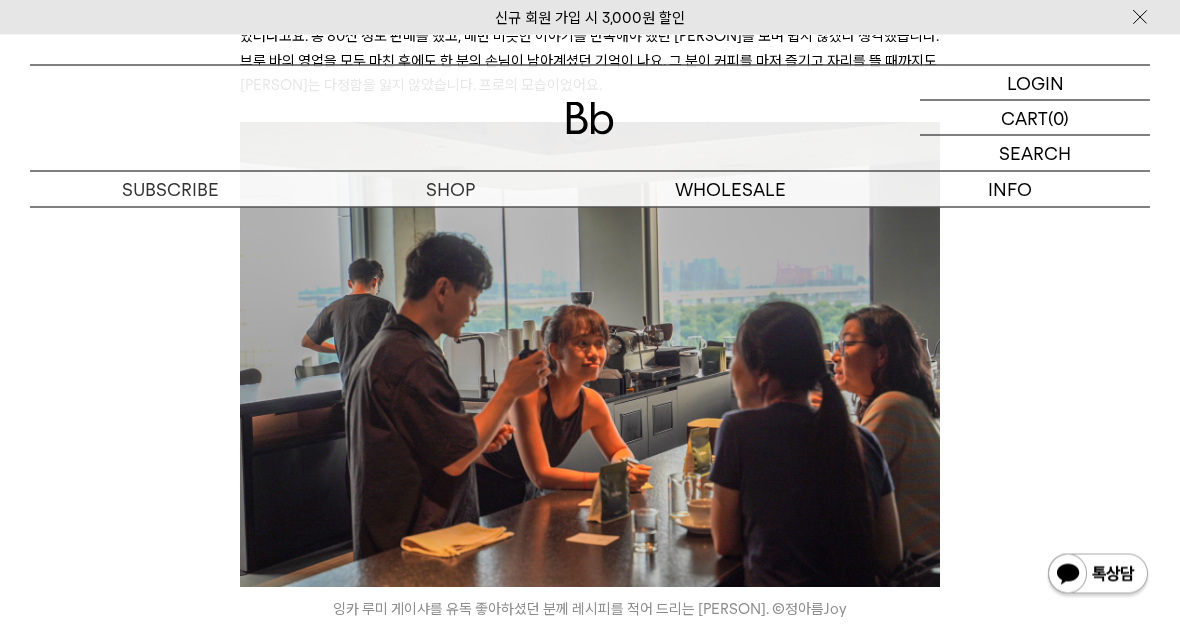 scroll, scrollTop: 7273, scrollLeft: 0, axis: vertical 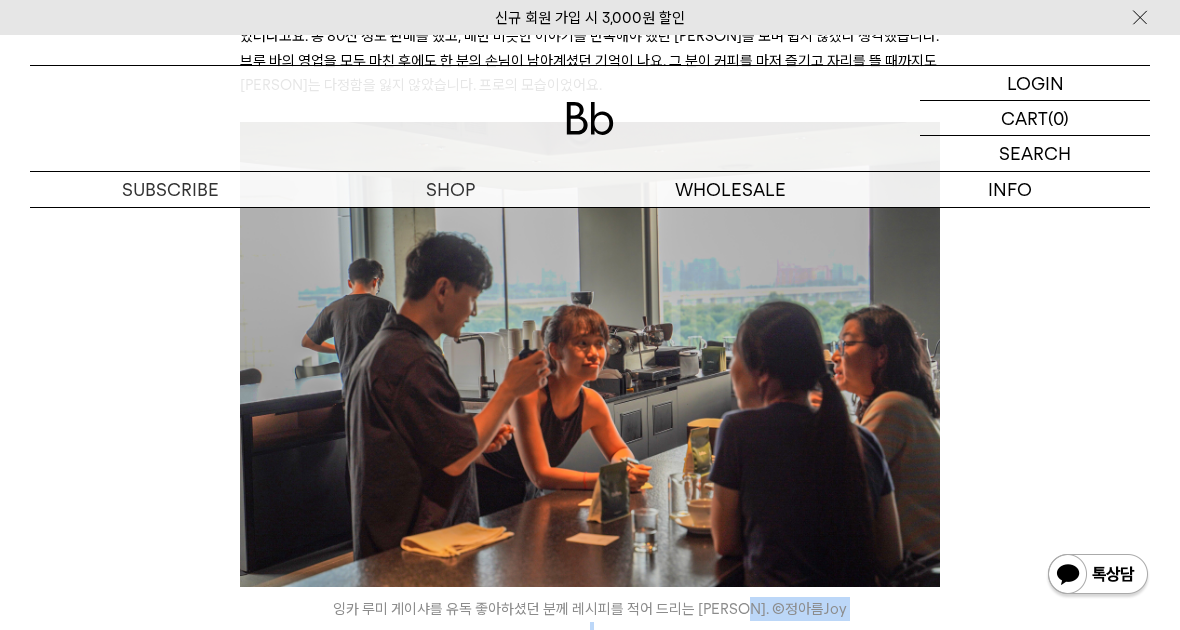 click on "독자님, 안녕하세요. 데릭입니다.  지난 5월에 발행한 레터 <너그러운 커피 브루어> 기억 나세요? 열심히 고민해도 마음처럼 내려지지 않는 커피와 그 커피를 너그럽게 대하고 싶은 마음에 대해 이야기했습니다. 그렇게 저의 브루잉 생활에 평화가 찾아오는 듯 싶었는데... 너그럽고 싶었던 시절의 데릭. ⓒ정아름 Joy 말이 씨앗이 된 것일까요? 그로부터 한 달 후에 저는 ‘엄격한 커피 브루어’를 만나게 됩니다. 바로 싱가포르 홈그라운드 커피 로스터스의 엘리샤 탄(Elysia Tan)이었죠. 한국에서 팝업을 하고 싶었던 엘리샤와 두 달간의 논의를 진행한 끝에 ‘브루잉’을 주제로 한 프로그램을 커피하우스에서열기로 합니다. 2022 월드 브루어스 컵에서 엘리샤 탄. ⒸHomeground Coffee Roasters 브루잉 워크숍 커피 코스 브루 바" at bounding box center (590, -2053) 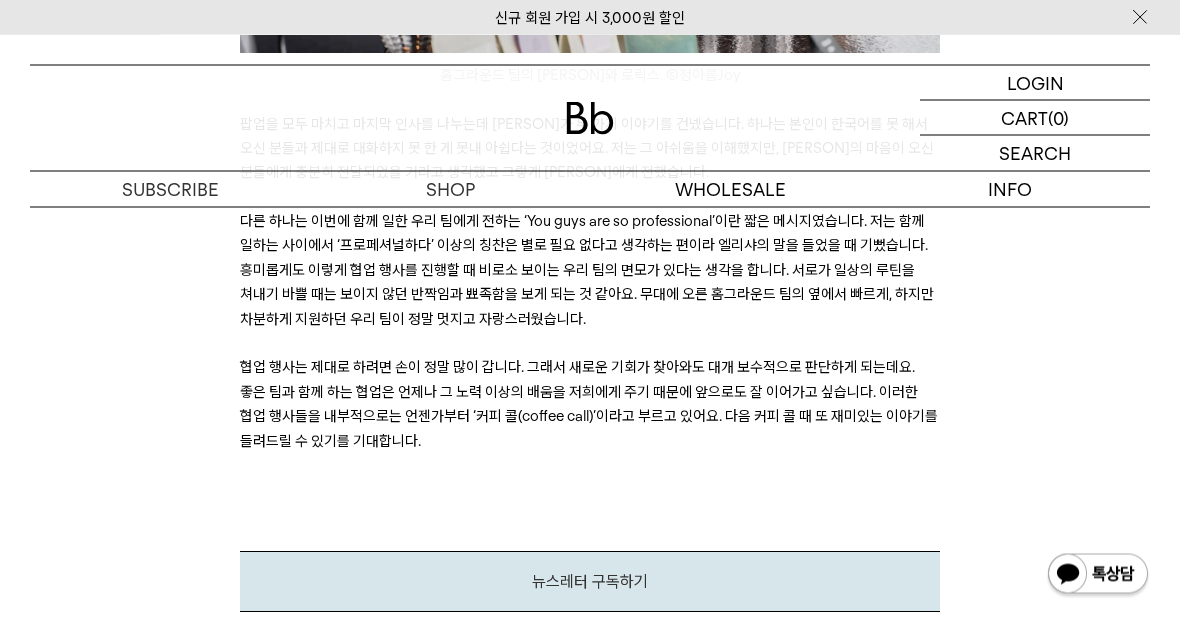scroll, scrollTop: 8842, scrollLeft: 0, axis: vertical 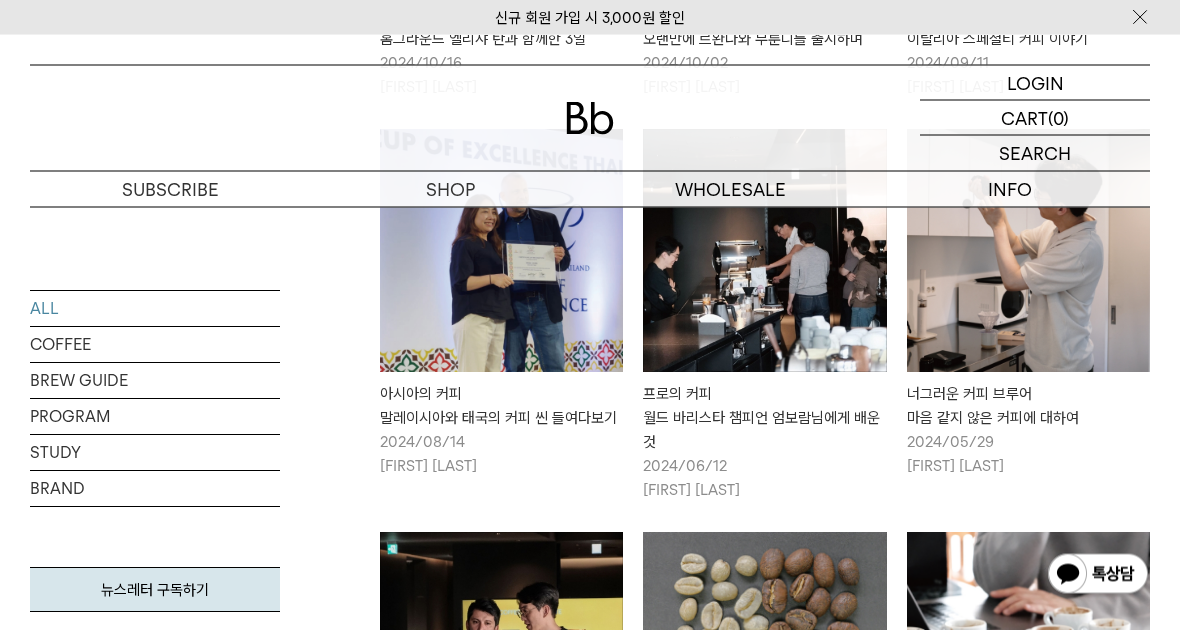 click at bounding box center [1028, 251] 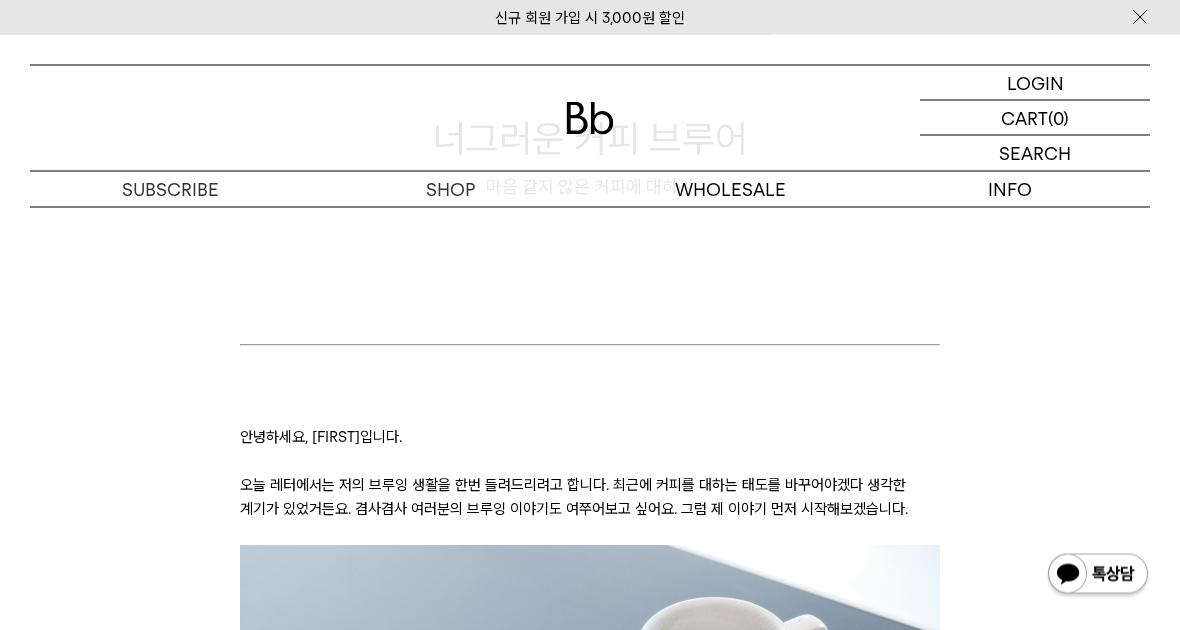 scroll, scrollTop: 0, scrollLeft: 0, axis: both 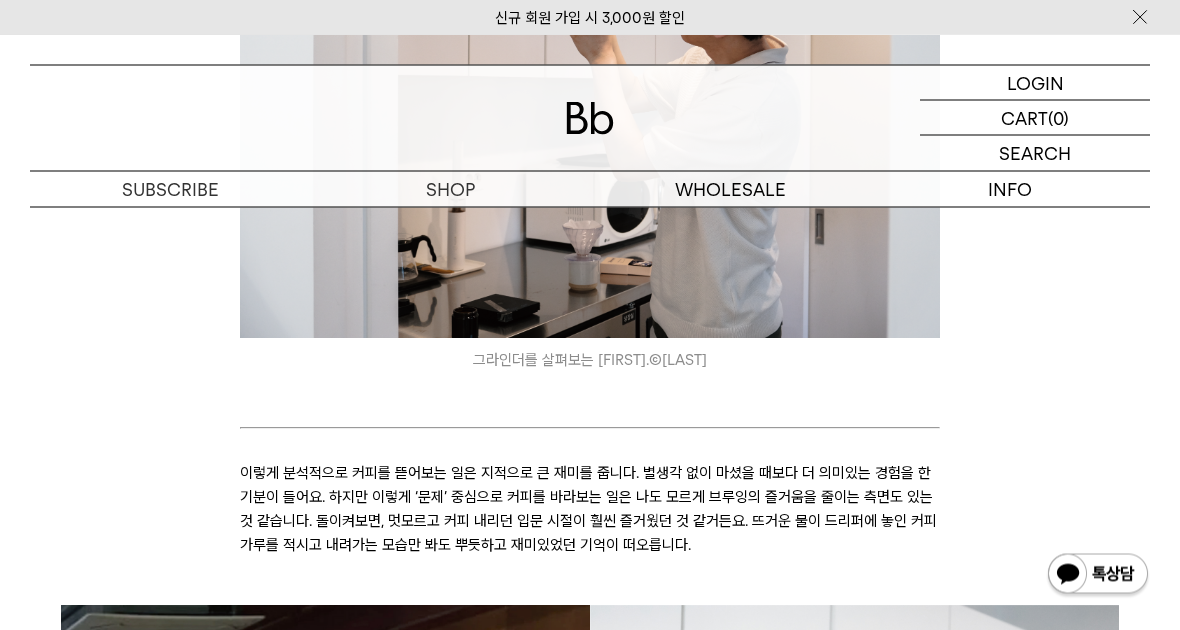 click on "안녕하세요, [FIRST]입니다.
오늘 레터에서는 저의 브루잉 생활을 한번 들려드리려고 합니다. 최근에 커피를 대하는 태도를 바꾸어야겠다 생각한 계기가 있었거든요. 겸사겸사 여러분의 브루잉 이야기도 여쭈어보고 싶어요. 그럼 제 이야기 먼저 시작해보겠습니다. 5월에 커피하우스에서 협업한 디타 아르티지아날레의 원두로 내린 커피 한 잔.  Ⓒ[LAST]
여기까진 참 평화롭고 좋은데요. 커피가 입에 들어가는 순간 이 평화가 흔들리기 시작합니다. 커피에서 마음에 들지 않는 것들이 하나둘 느껴지기 시작해요. 그 원인이 생두인지, 로스팅인지, 추출인지 혹은 디개싱인지 생각해보는데, 예를 들자면 이런 것들이에요. 💭  커피 마시는 [FIRST]의 머릿속  그라인더를 살펴보는 [FIRST].Ⓒ[LAST]" at bounding box center [590, 1344] 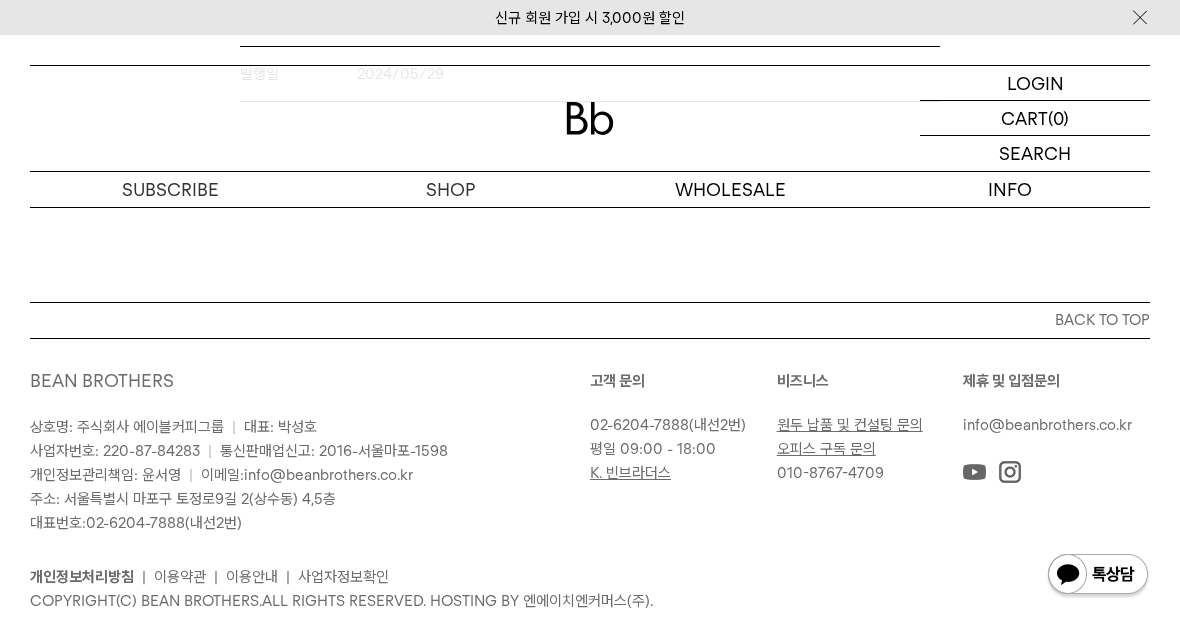 scroll, scrollTop: 6456, scrollLeft: 0, axis: vertical 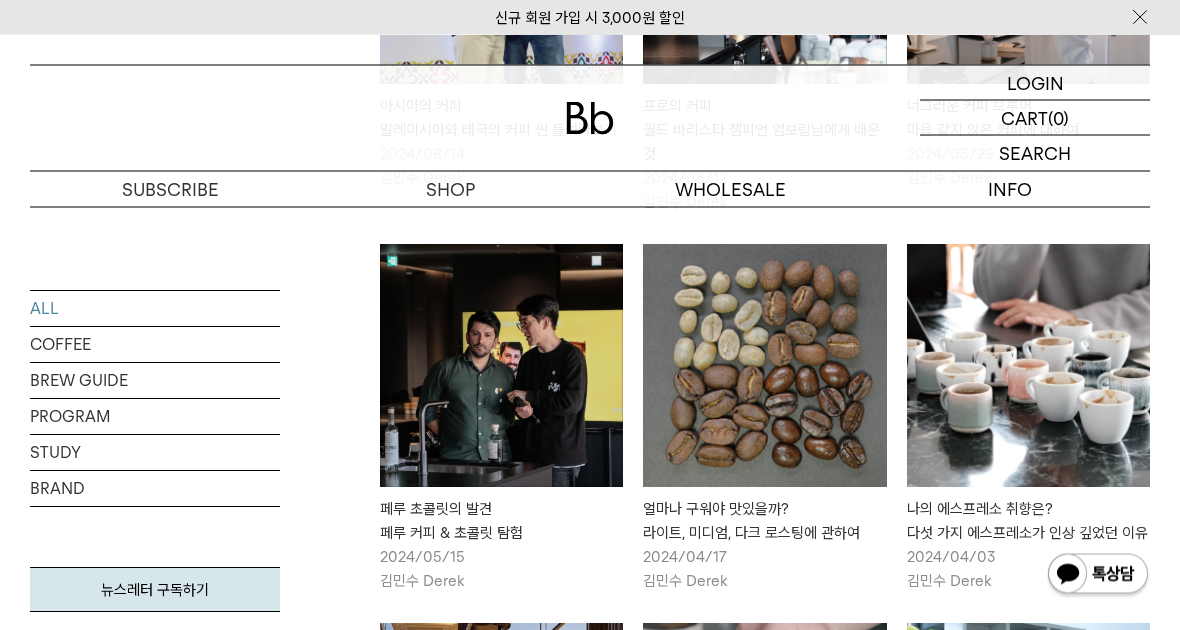click at bounding box center [764, 366] 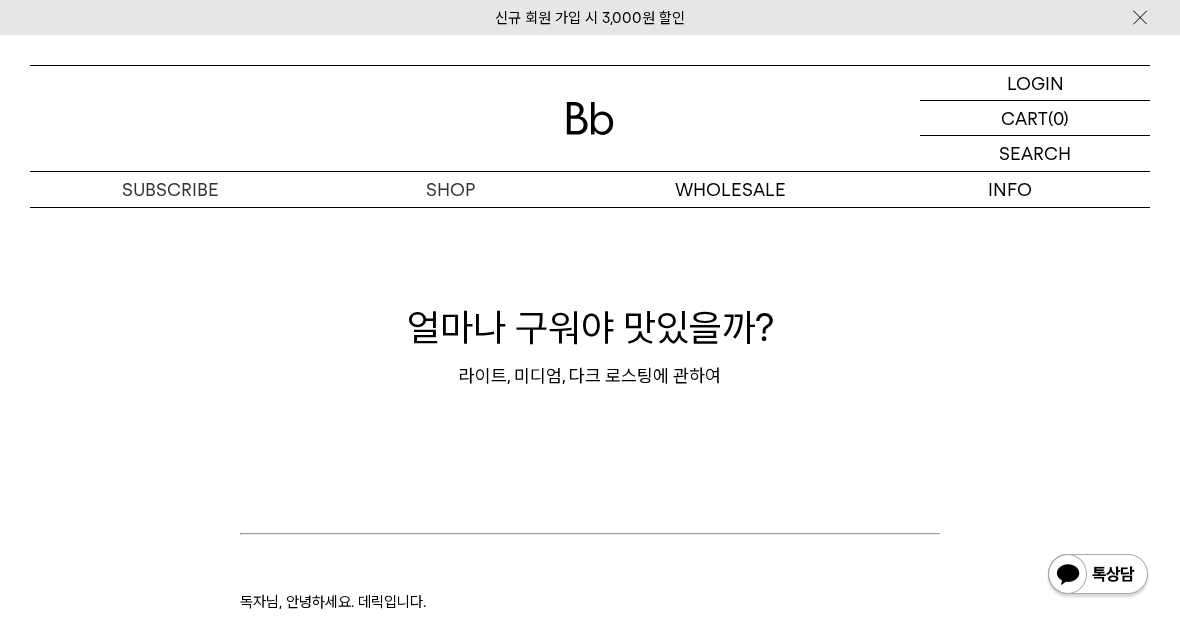 scroll, scrollTop: 0, scrollLeft: 0, axis: both 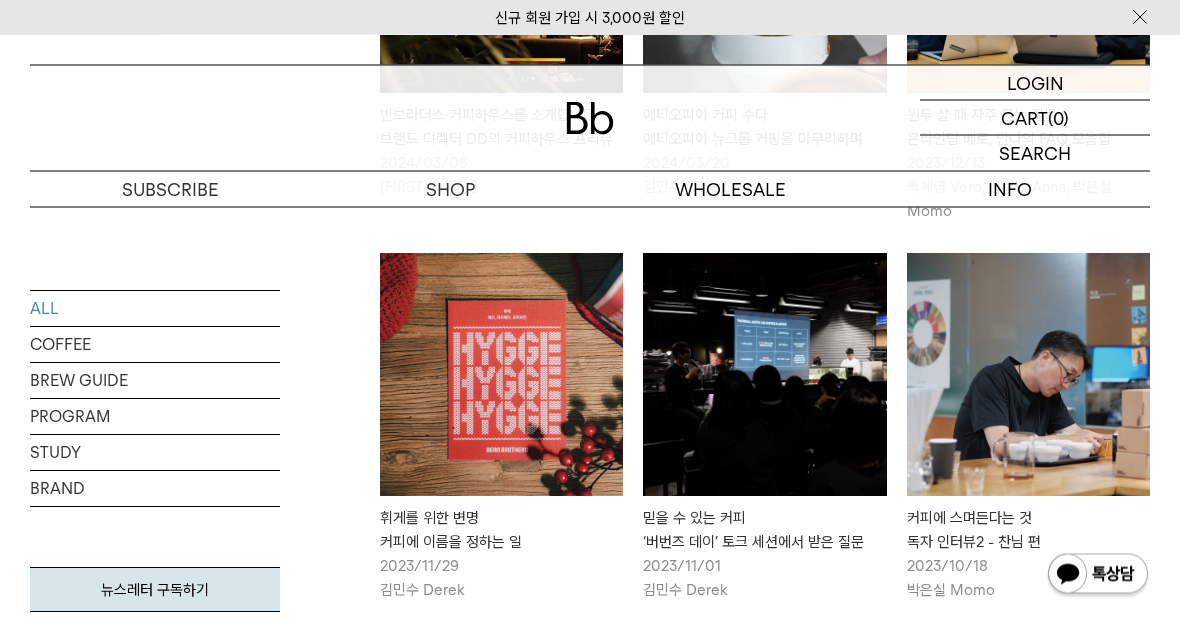 click on "STUDY" at bounding box center [155, 452] 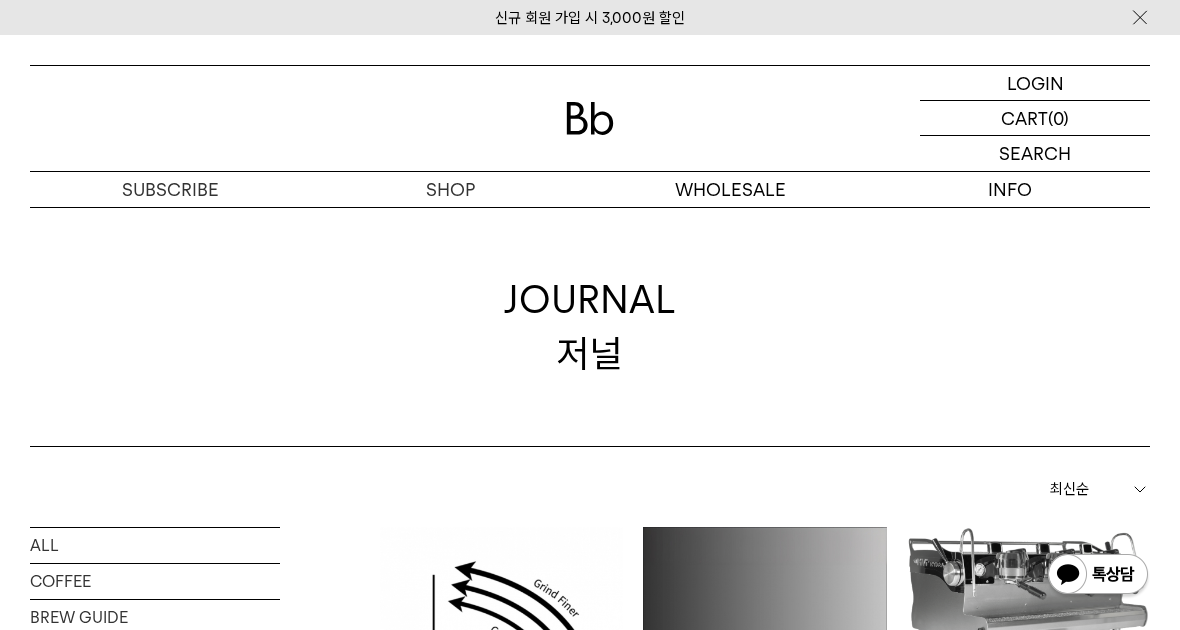 scroll, scrollTop: 0, scrollLeft: 0, axis: both 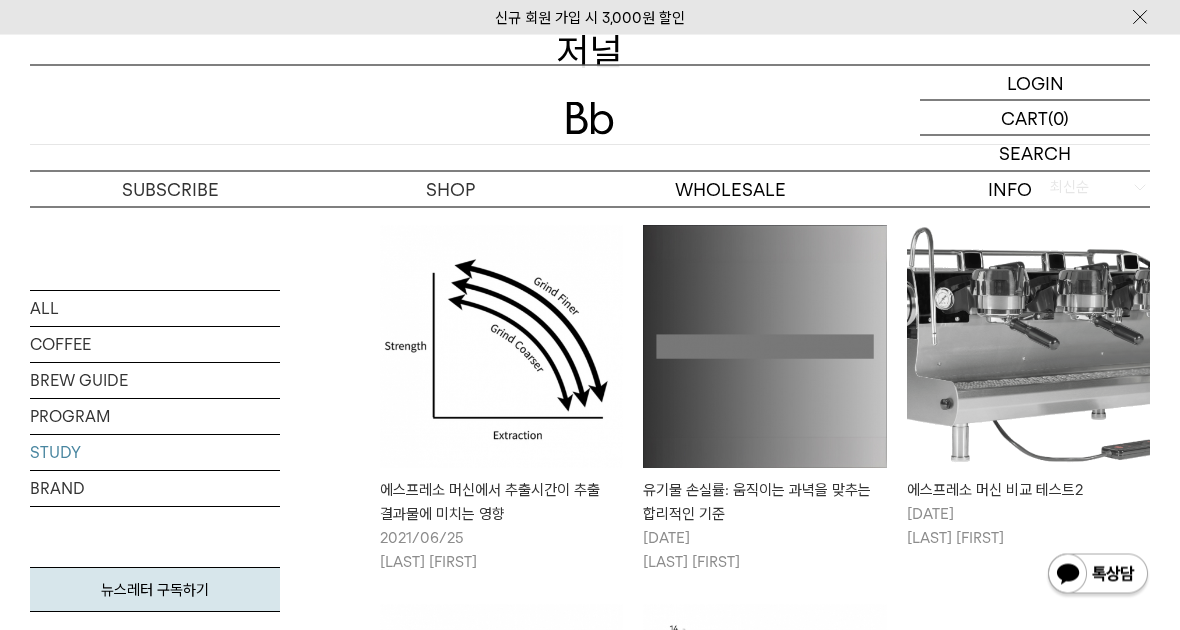click on "PROGRAM" at bounding box center [155, 416] 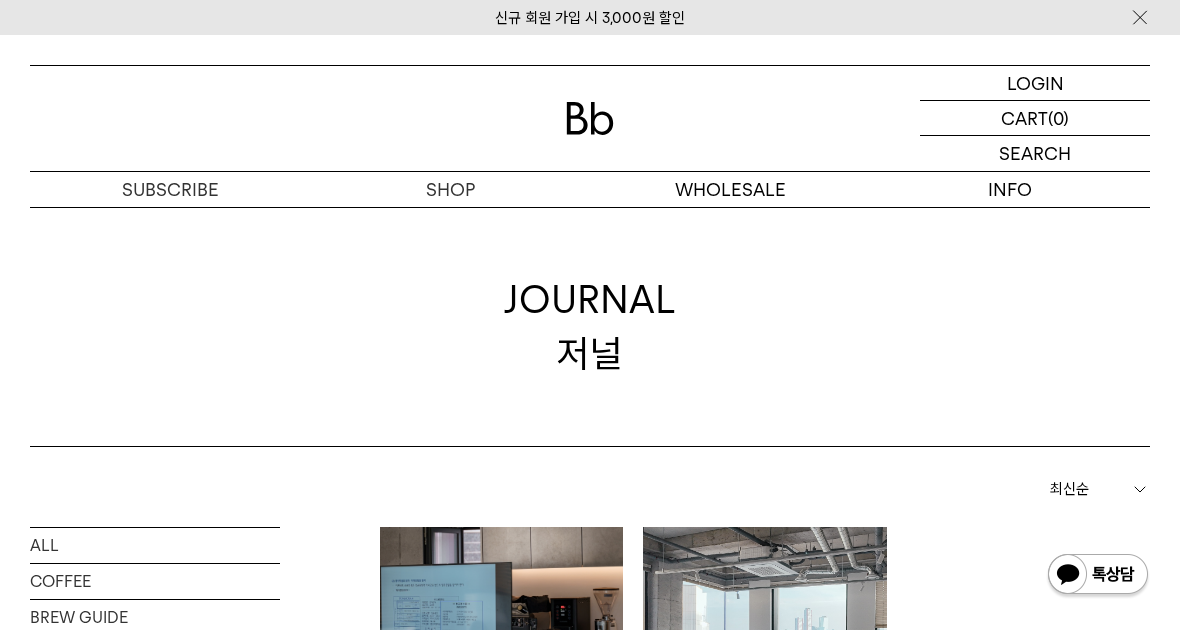 scroll, scrollTop: 0, scrollLeft: 0, axis: both 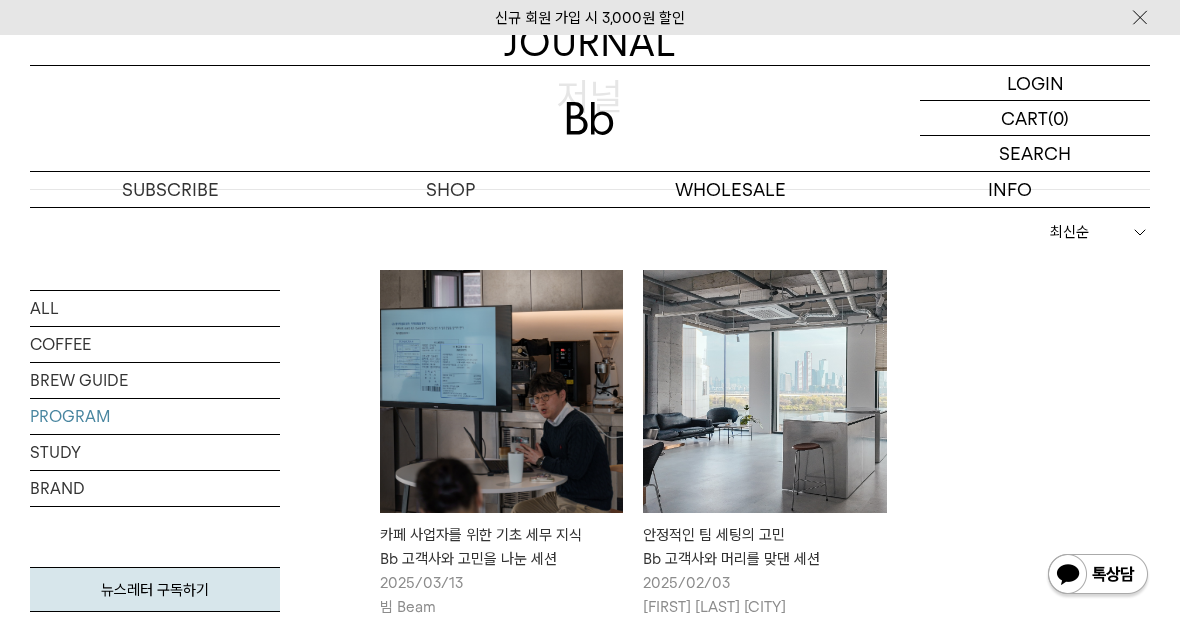 click on "STUDY" at bounding box center (155, 452) 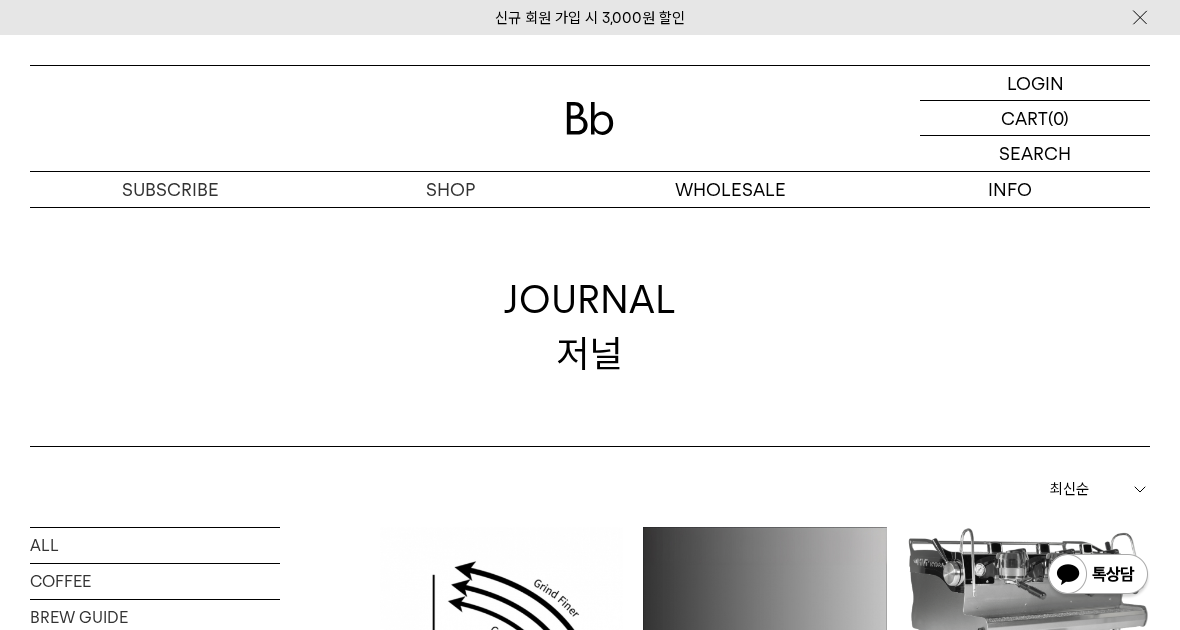 scroll, scrollTop: 0, scrollLeft: 0, axis: both 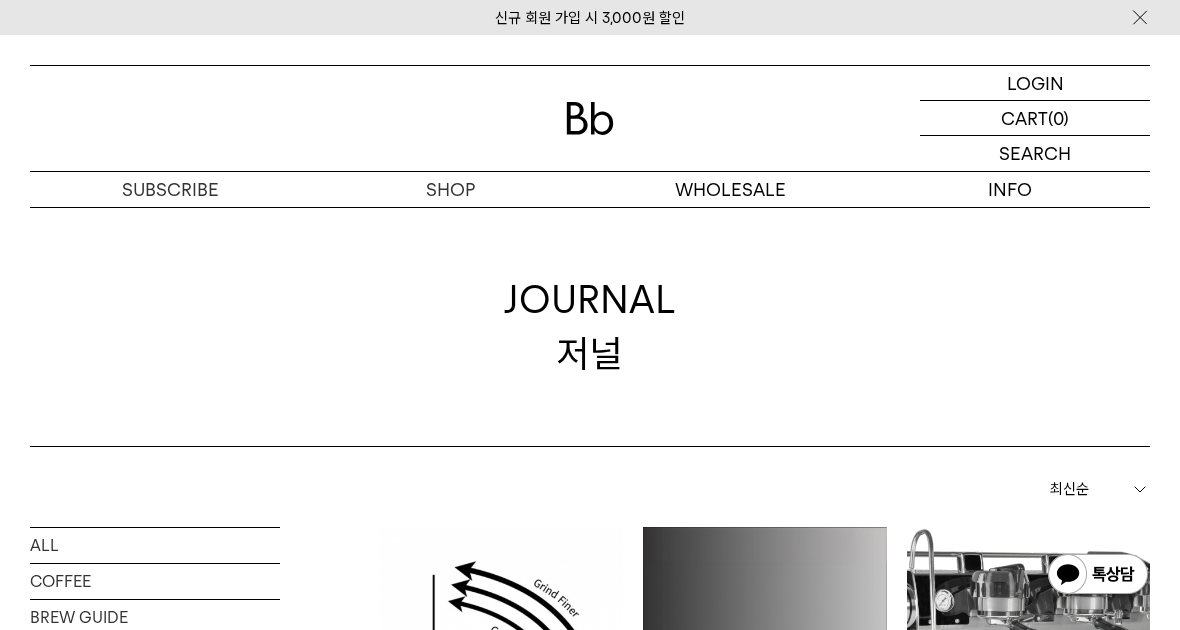 click at bounding box center [501, 648] 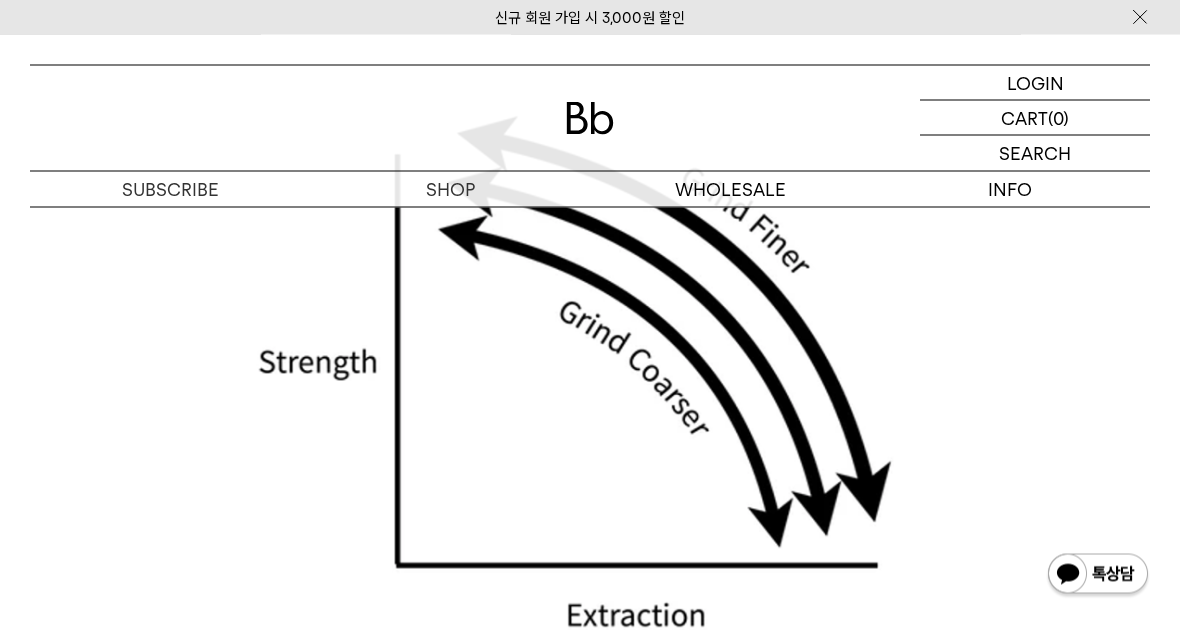 scroll, scrollTop: 0, scrollLeft: 0, axis: both 